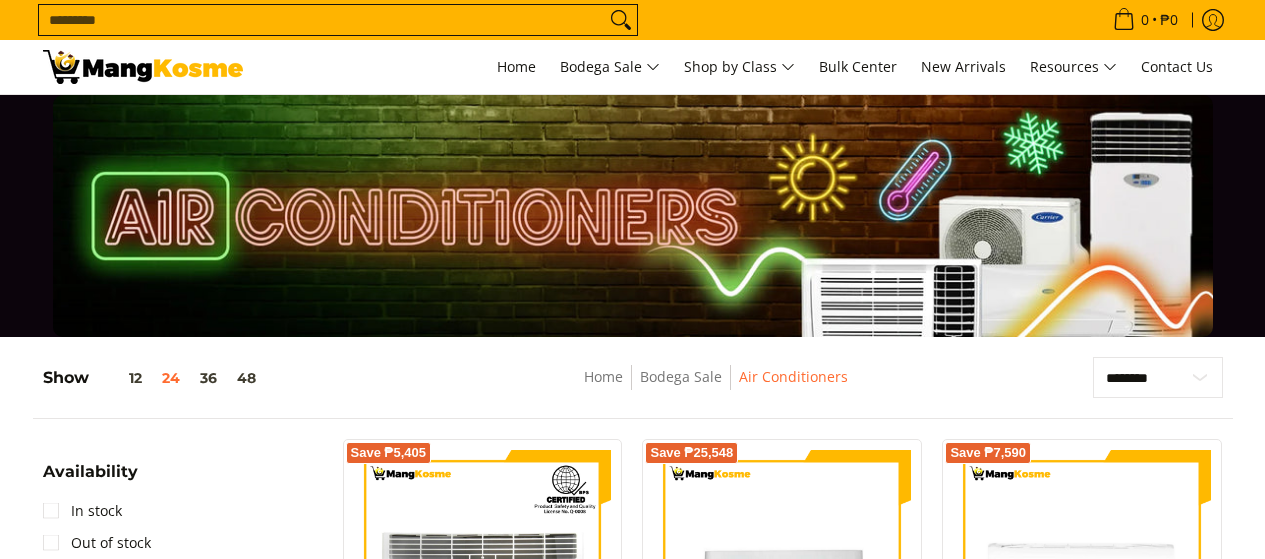 scroll, scrollTop: 289, scrollLeft: 0, axis: vertical 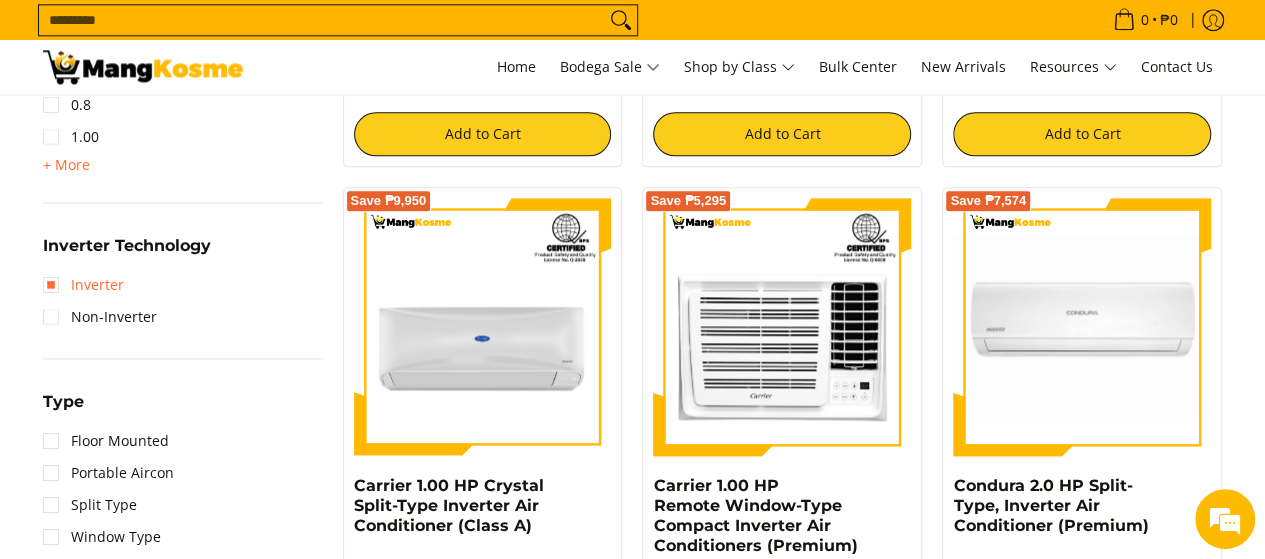 click on "Inverter" at bounding box center (83, 285) 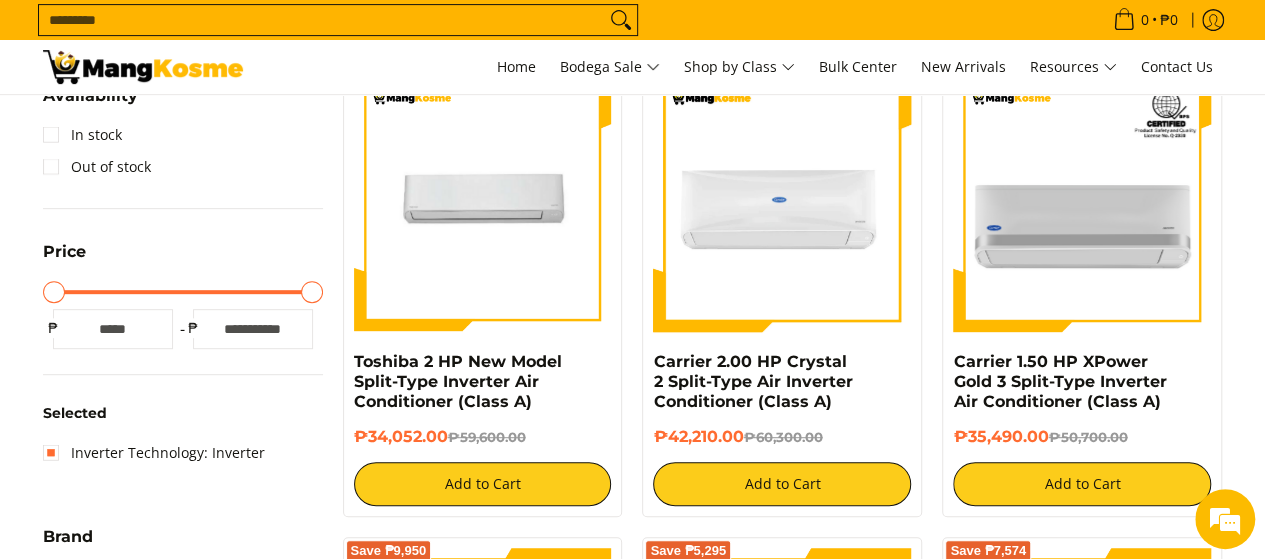 scroll, scrollTop: 361, scrollLeft: 0, axis: vertical 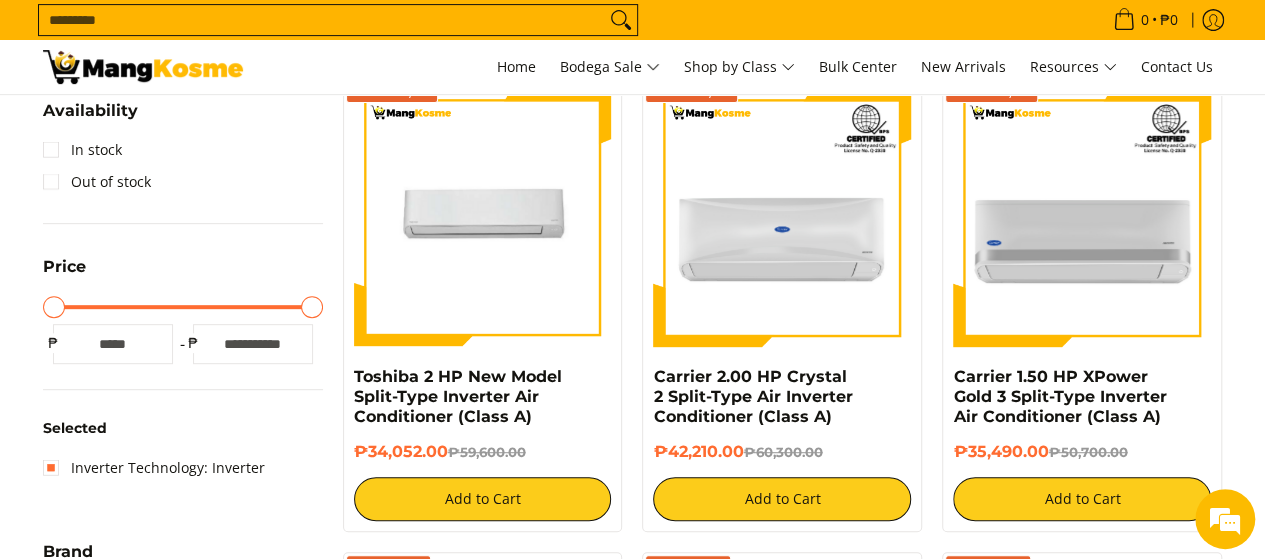 type on "******" 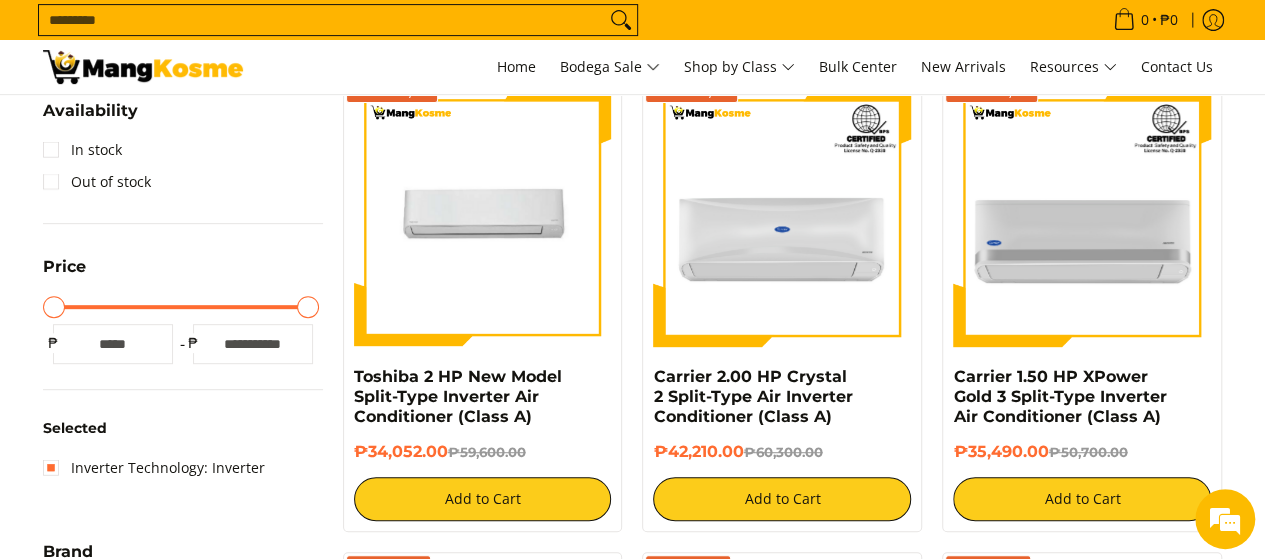 type on "******" 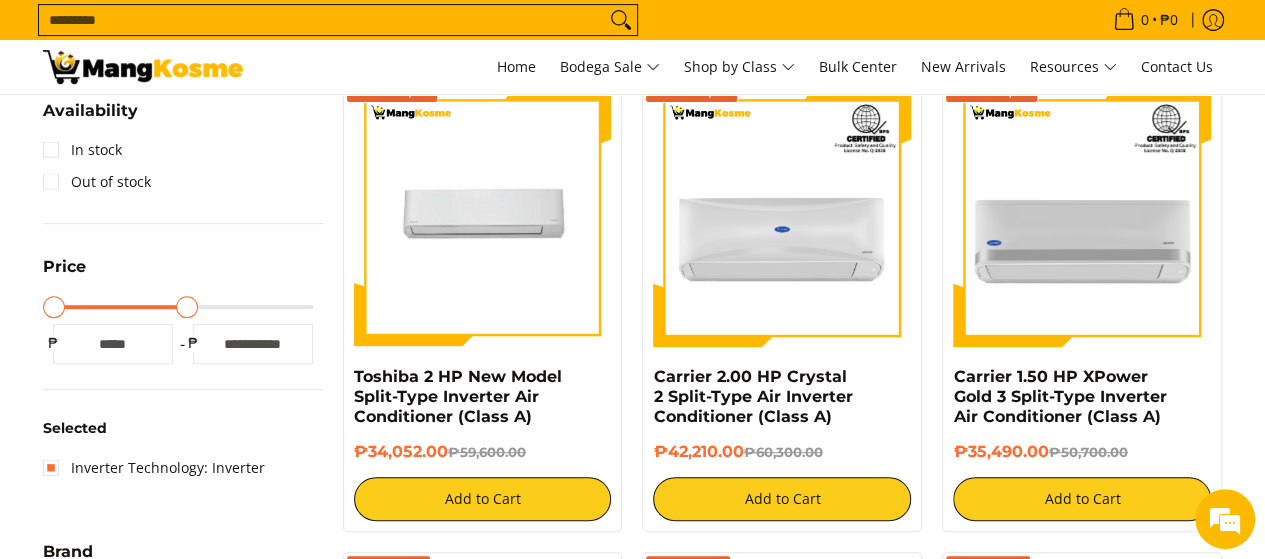 type on "*****" 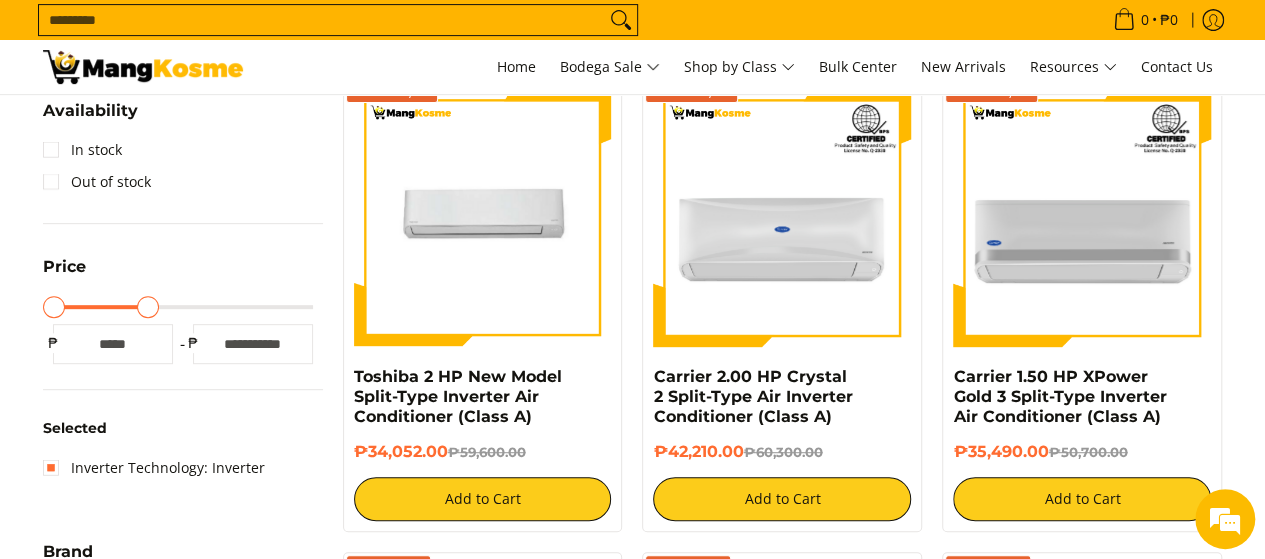 type on "*****" 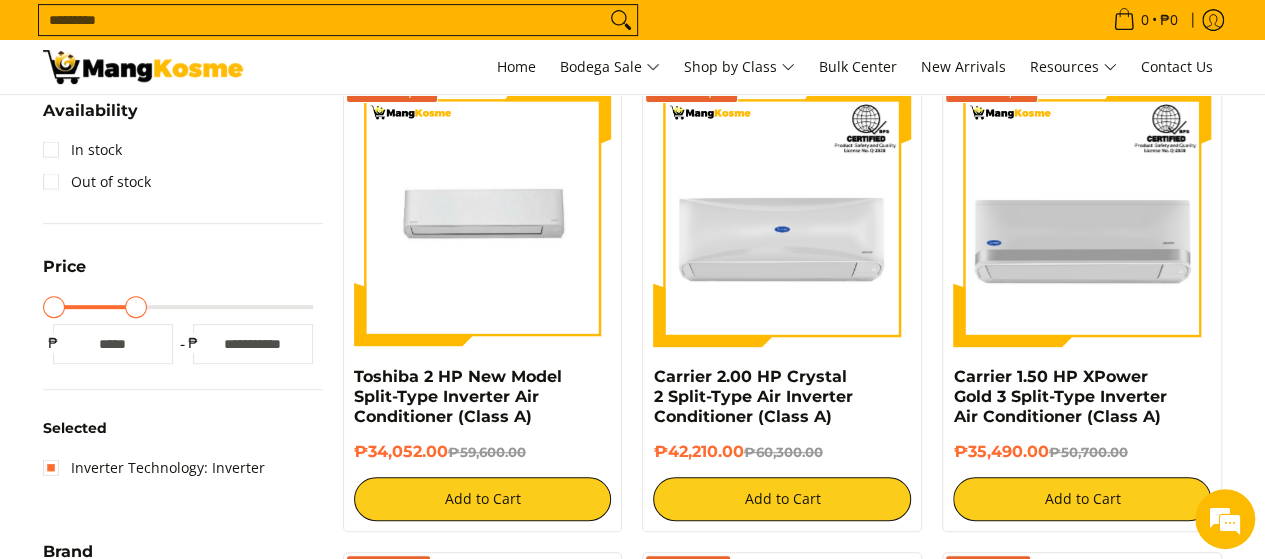 type on "*****" 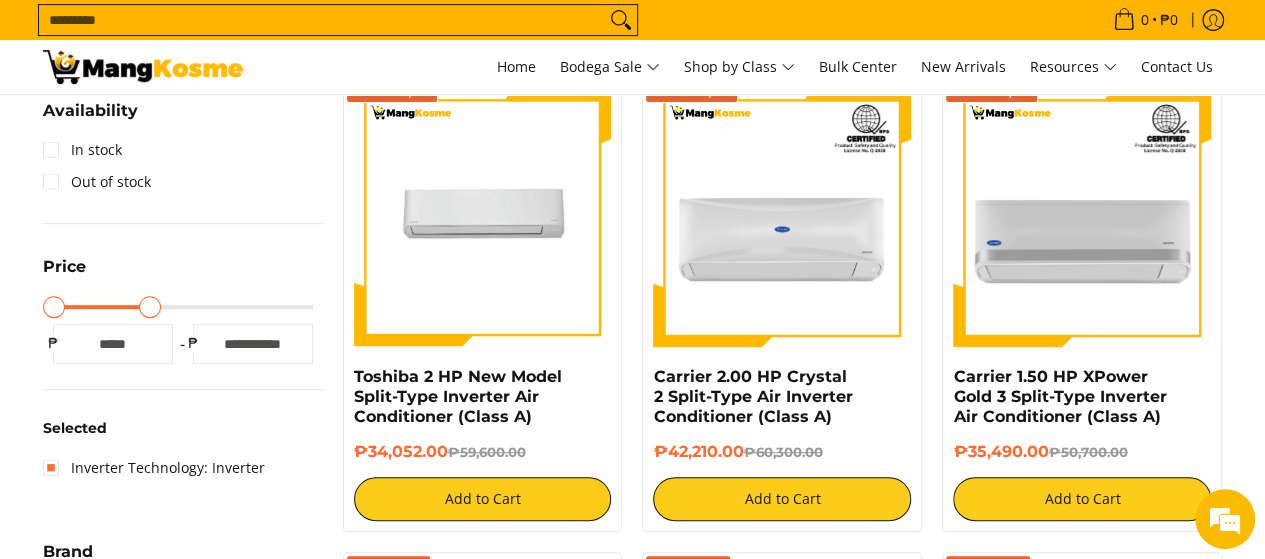 type on "*****" 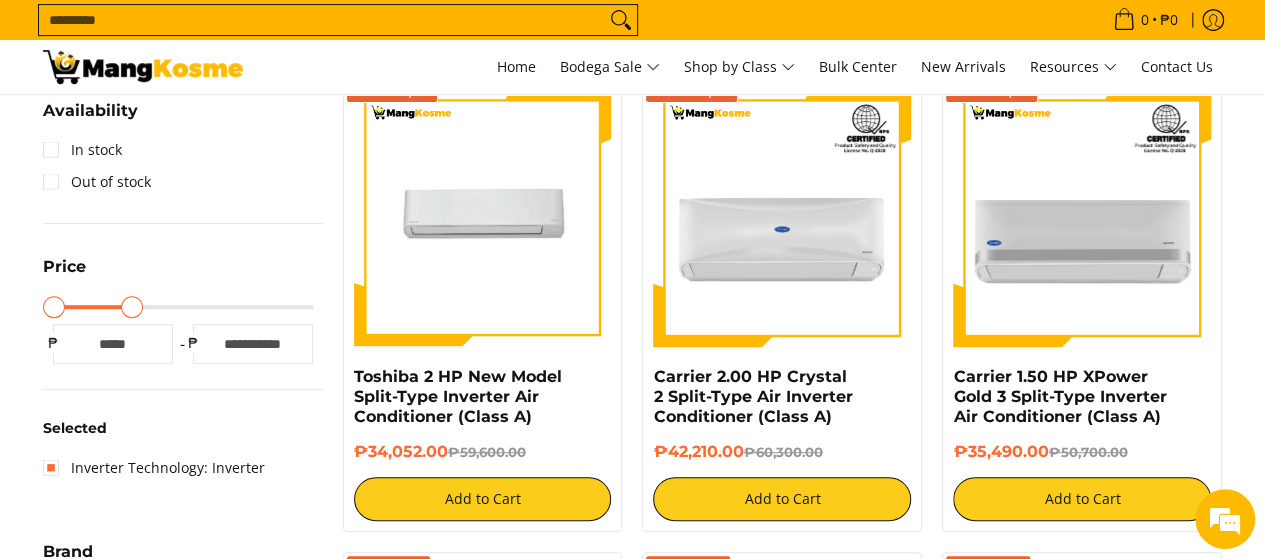 type on "*****" 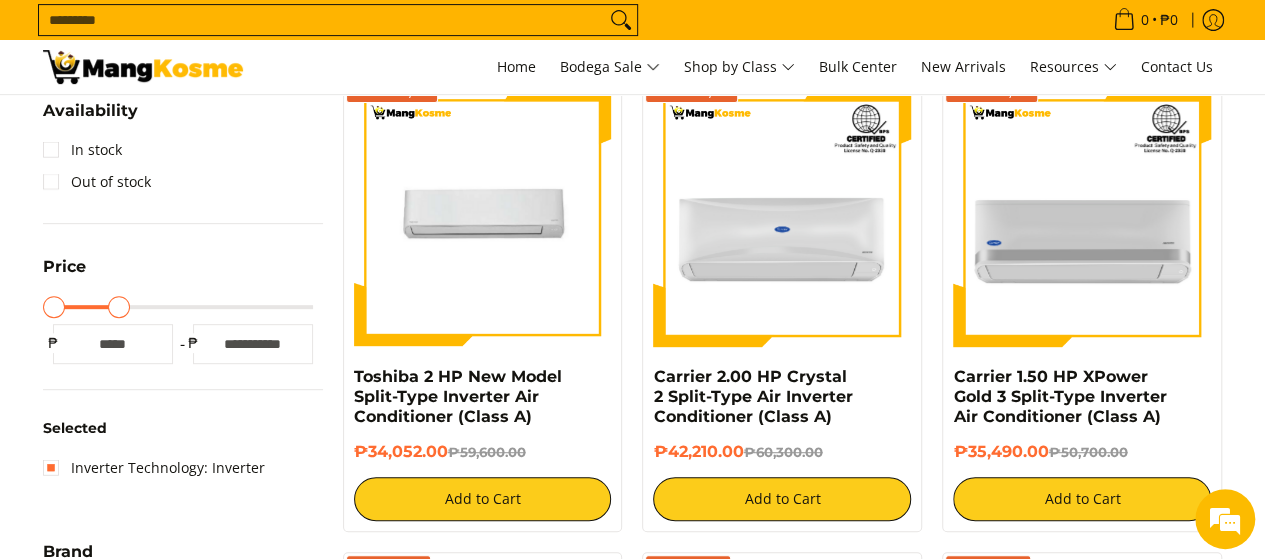 type on "*****" 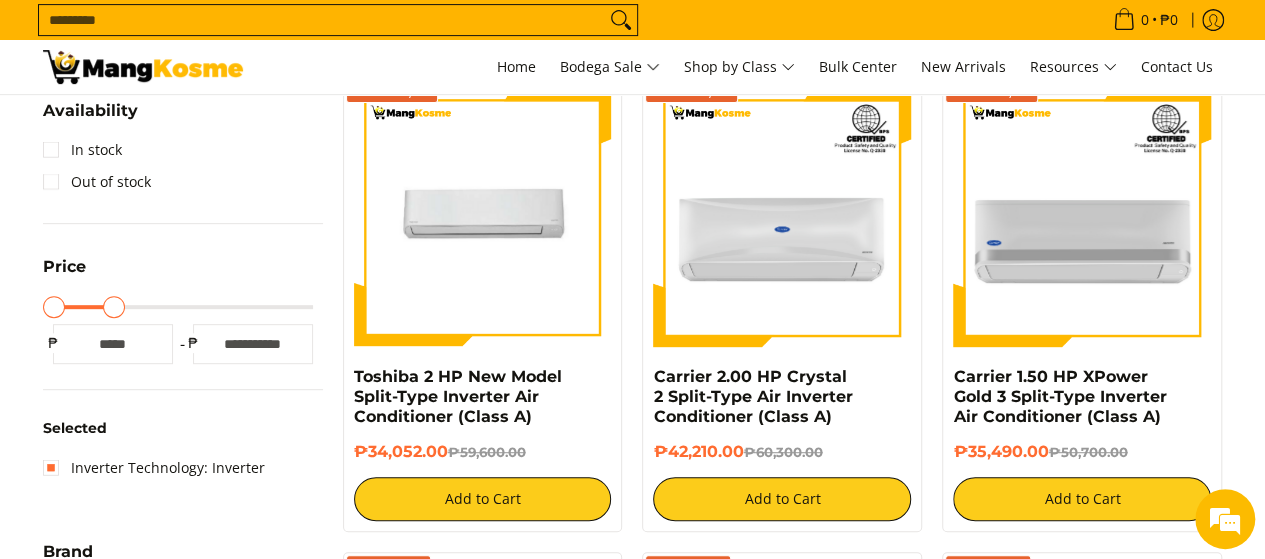 type on "*****" 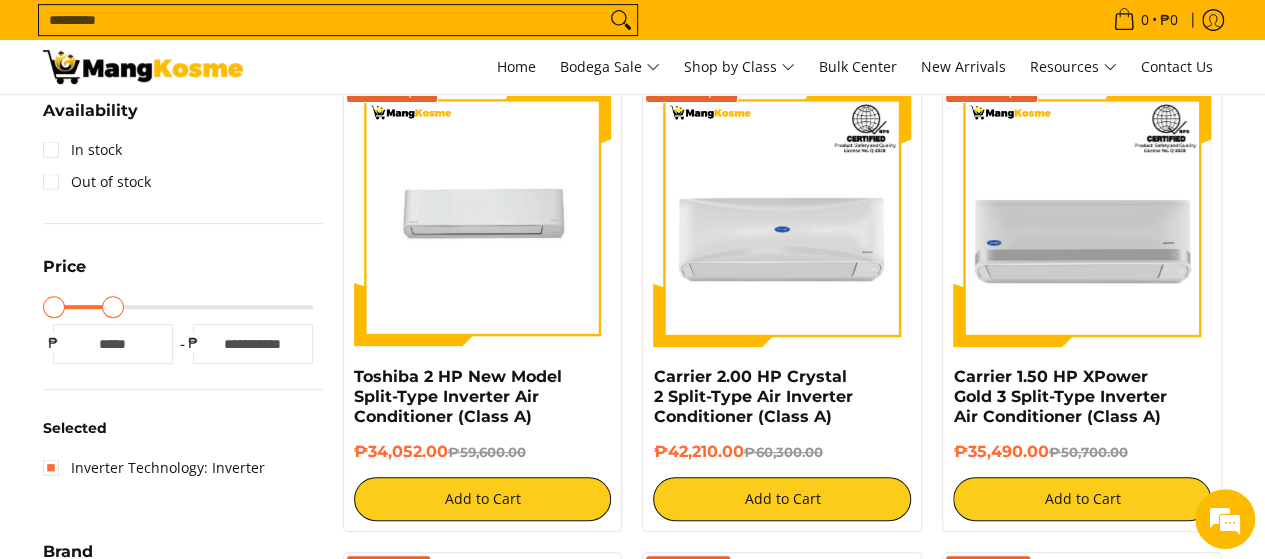 type on "*****" 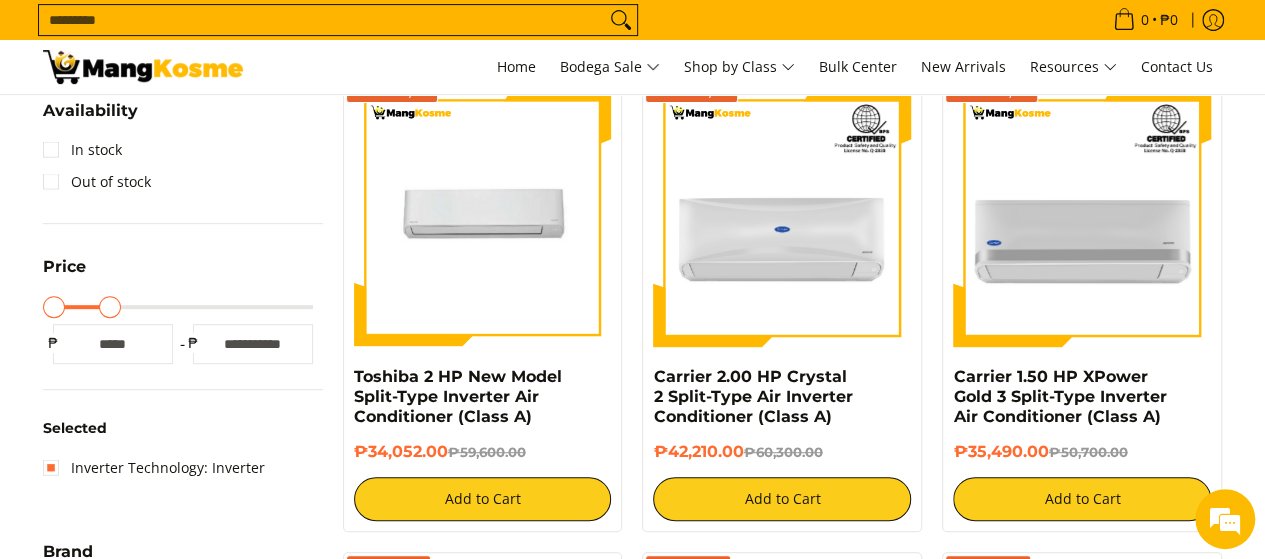 type on "*****" 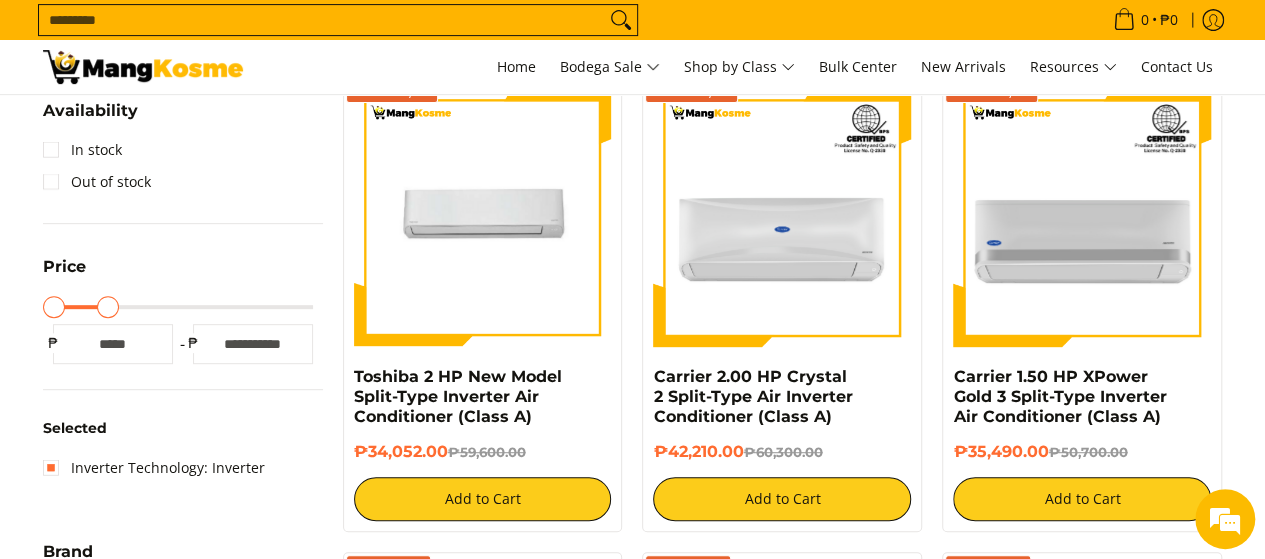 type on "*****" 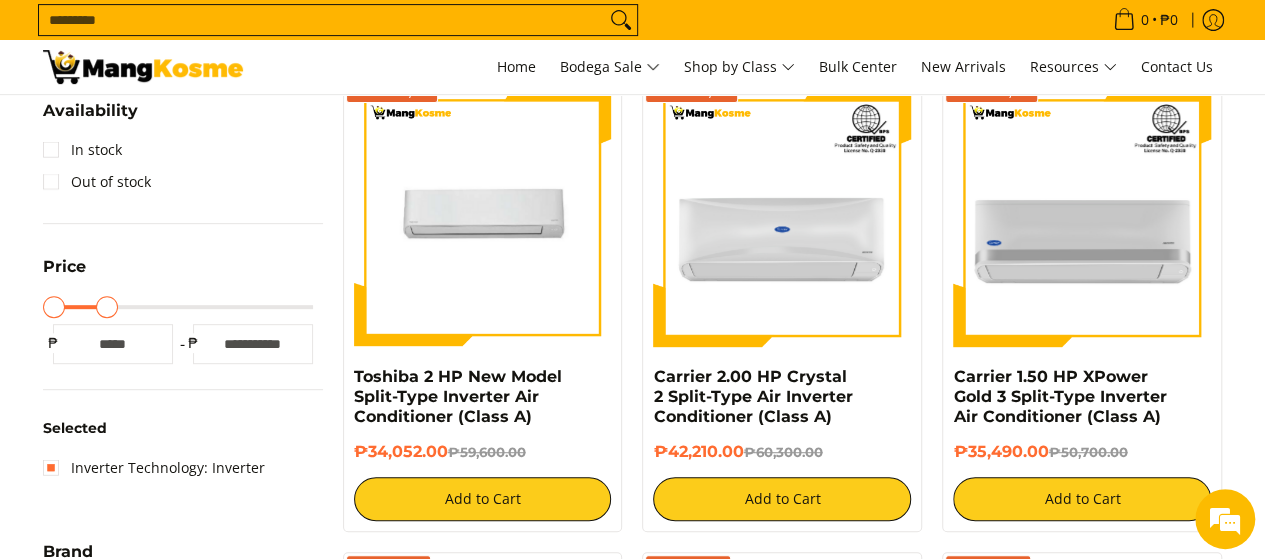 type on "*****" 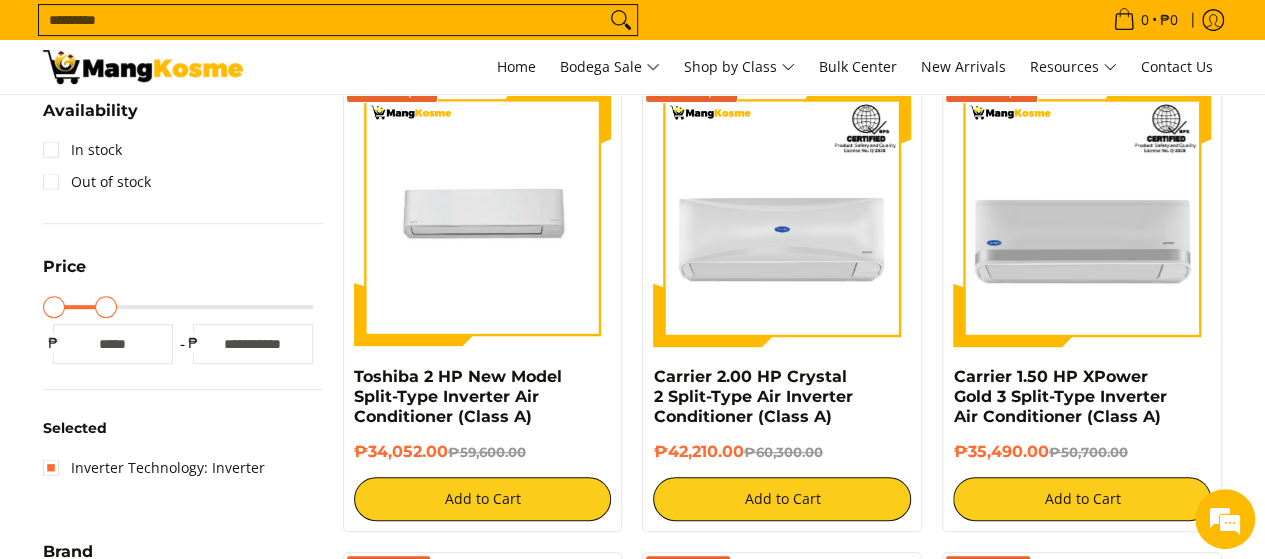 type on "*****" 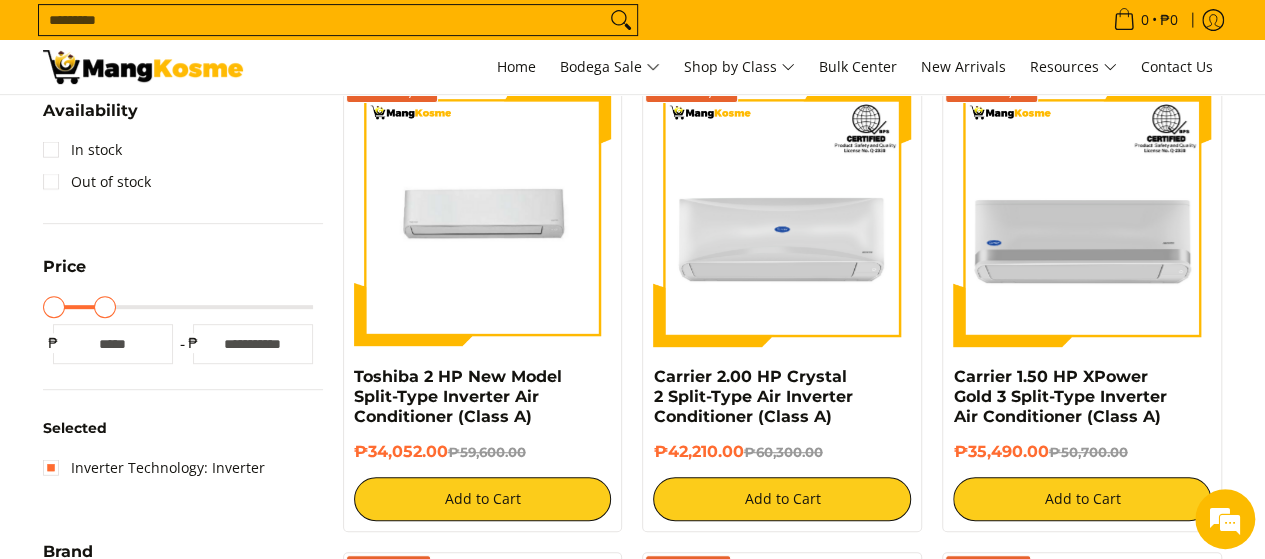 type on "*****" 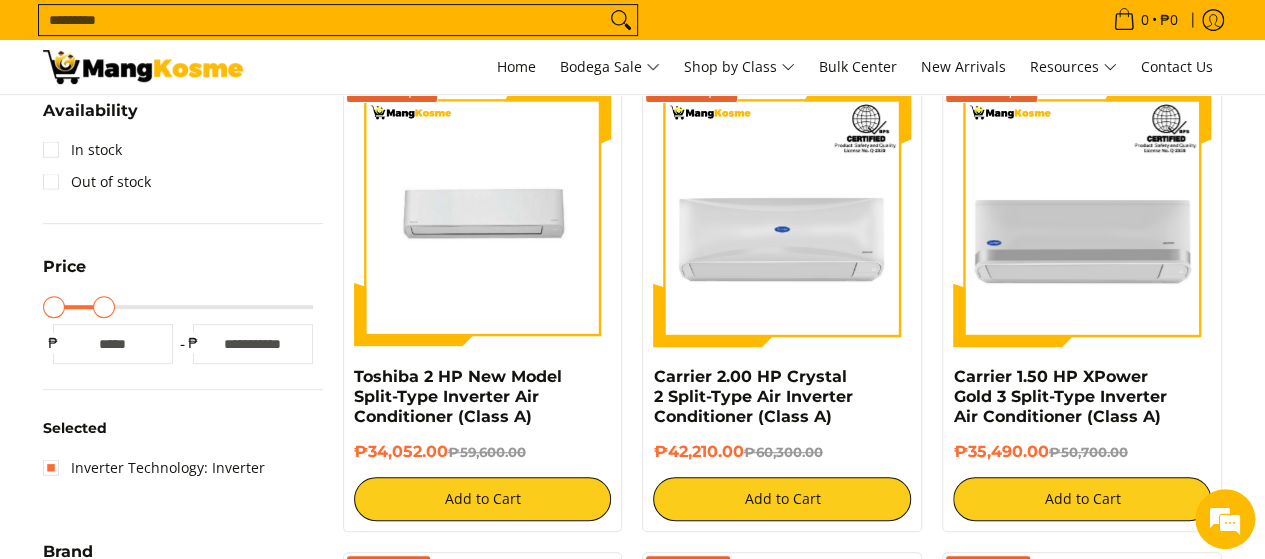 type on "*****" 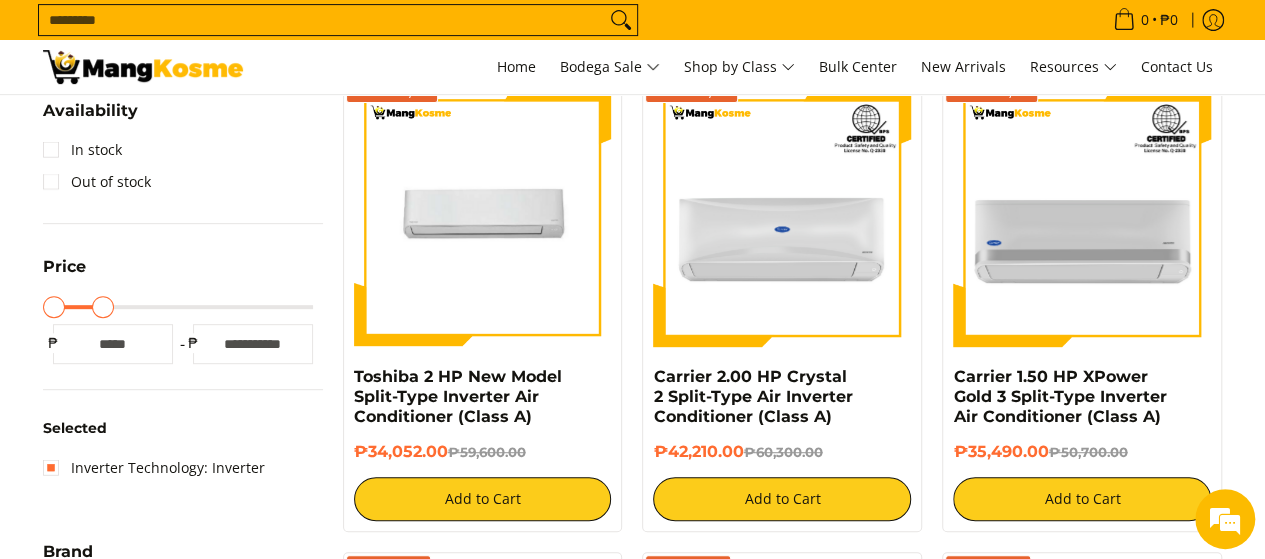 drag, startPoint x: 308, startPoint y: 313, endPoint x: 104, endPoint y: 315, distance: 204.0098 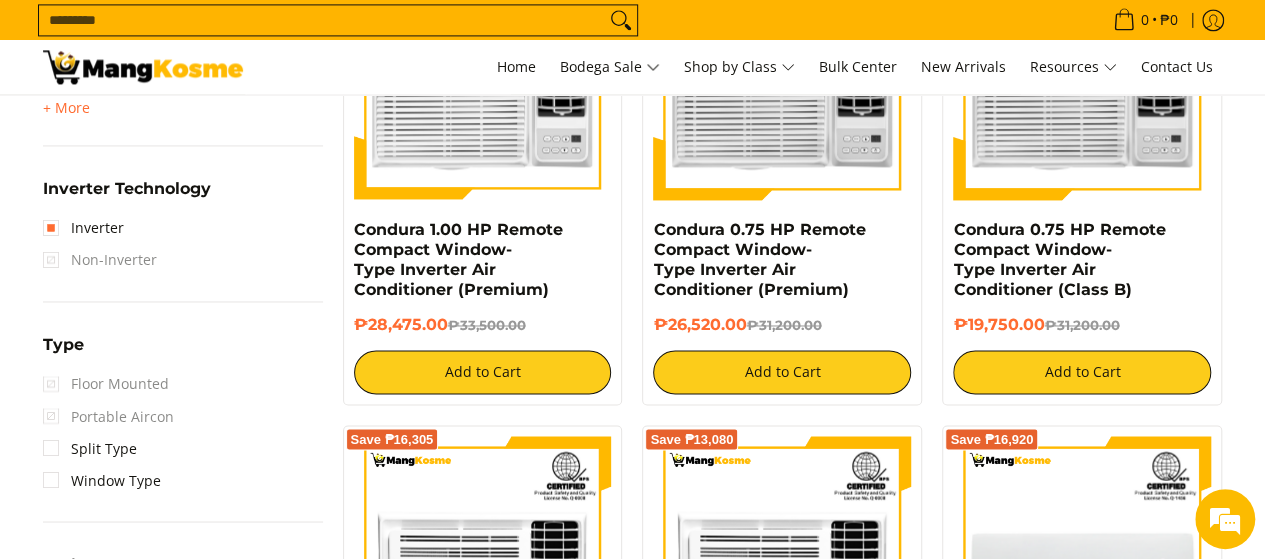scroll, scrollTop: 1561, scrollLeft: 0, axis: vertical 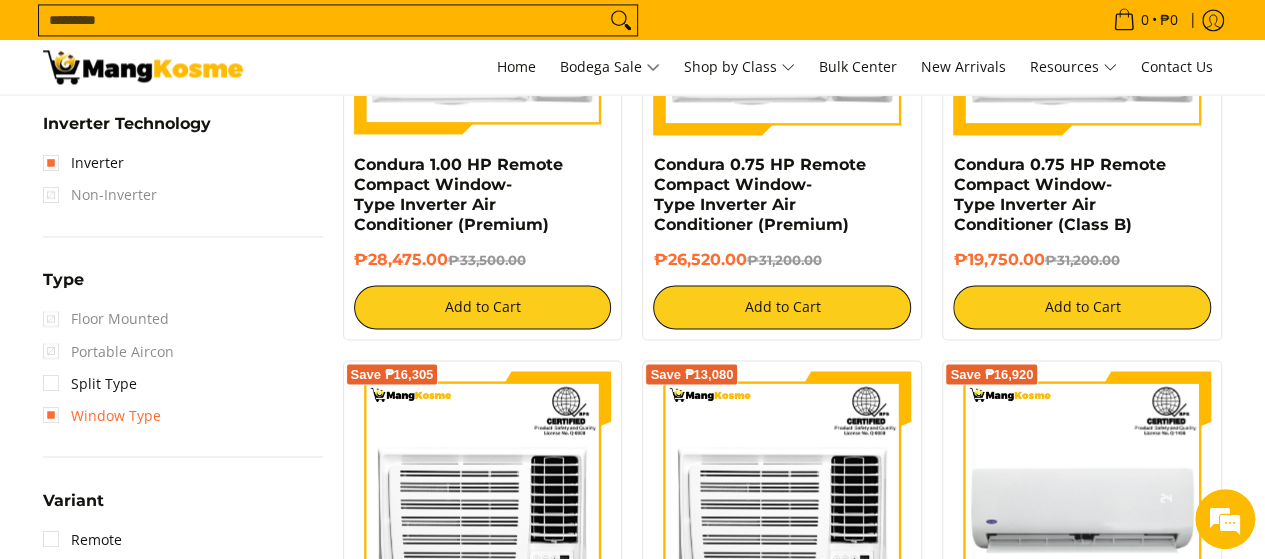 click on "Window Type" at bounding box center (102, 415) 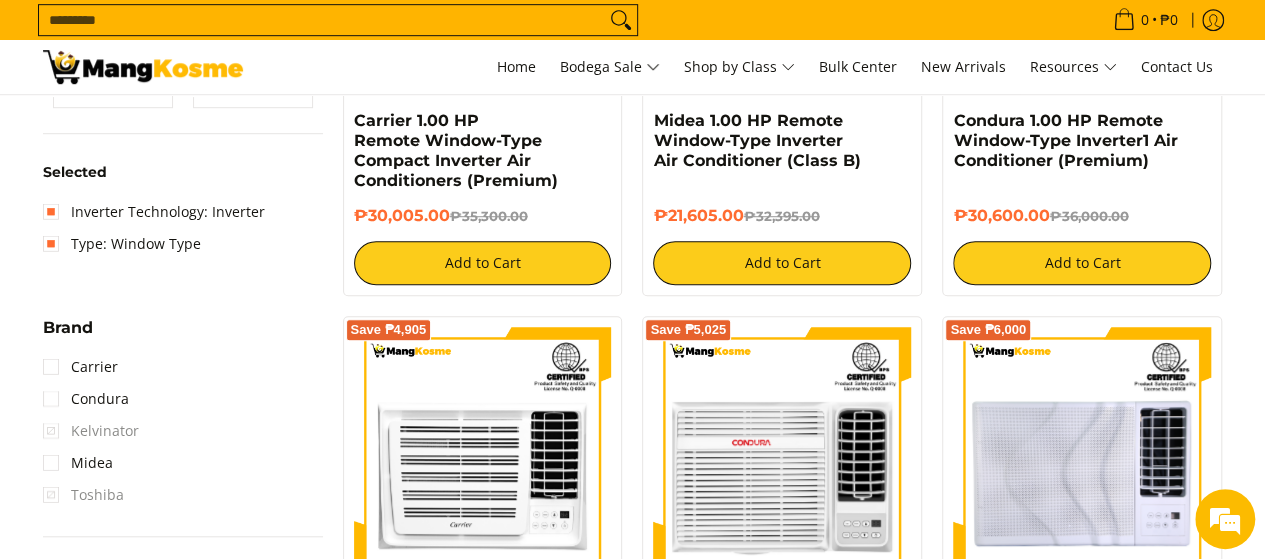 scroll, scrollTop: 561, scrollLeft: 0, axis: vertical 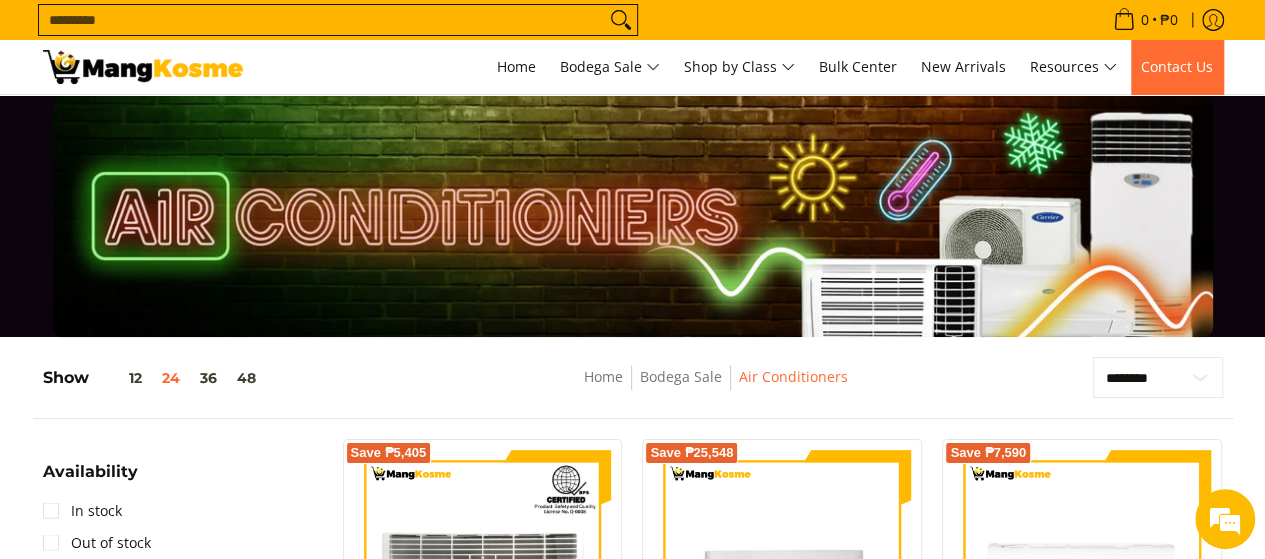 click on "Contact Us" at bounding box center (1177, 66) 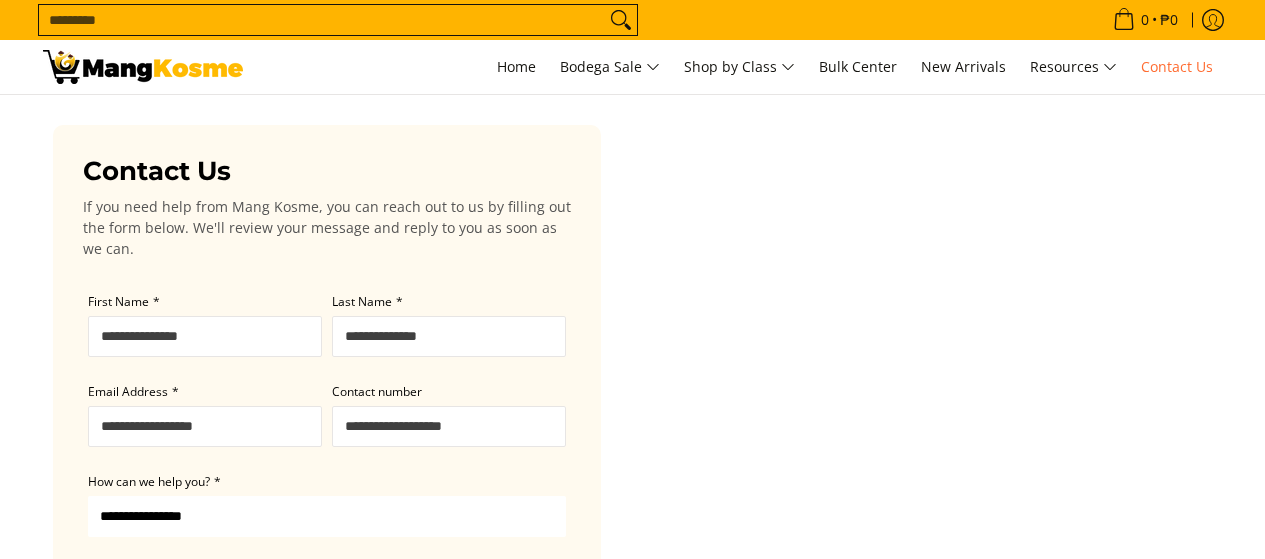 scroll, scrollTop: 0, scrollLeft: 0, axis: both 